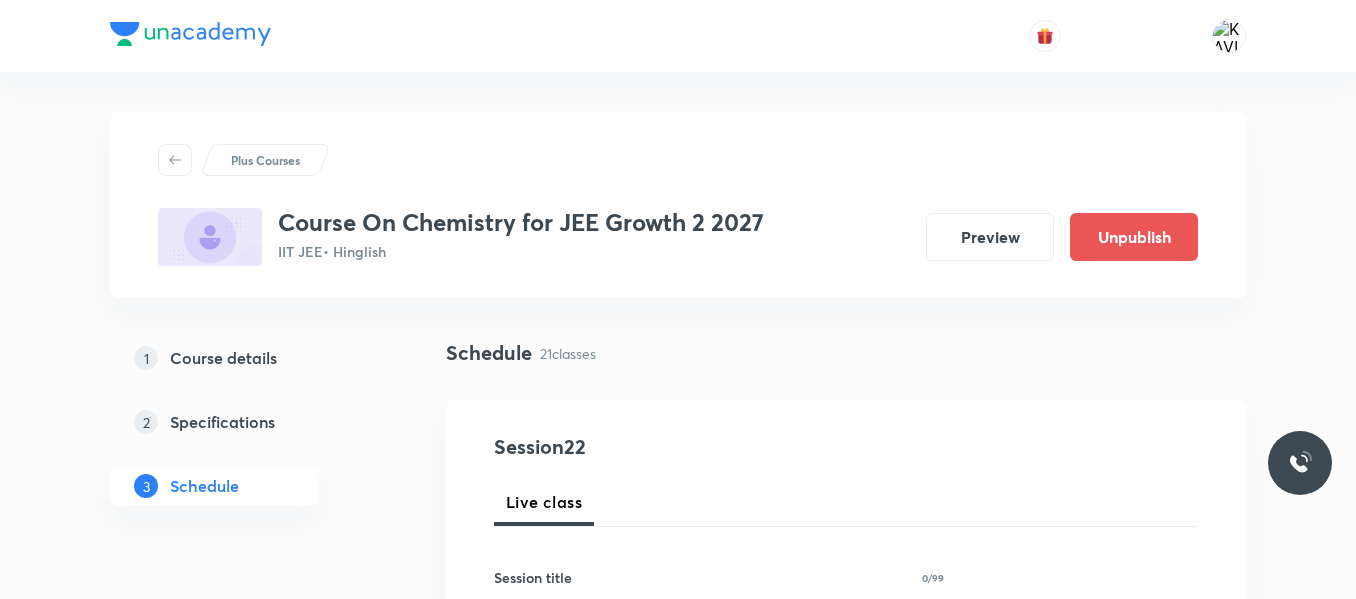 scroll, scrollTop: 4259, scrollLeft: 0, axis: vertical 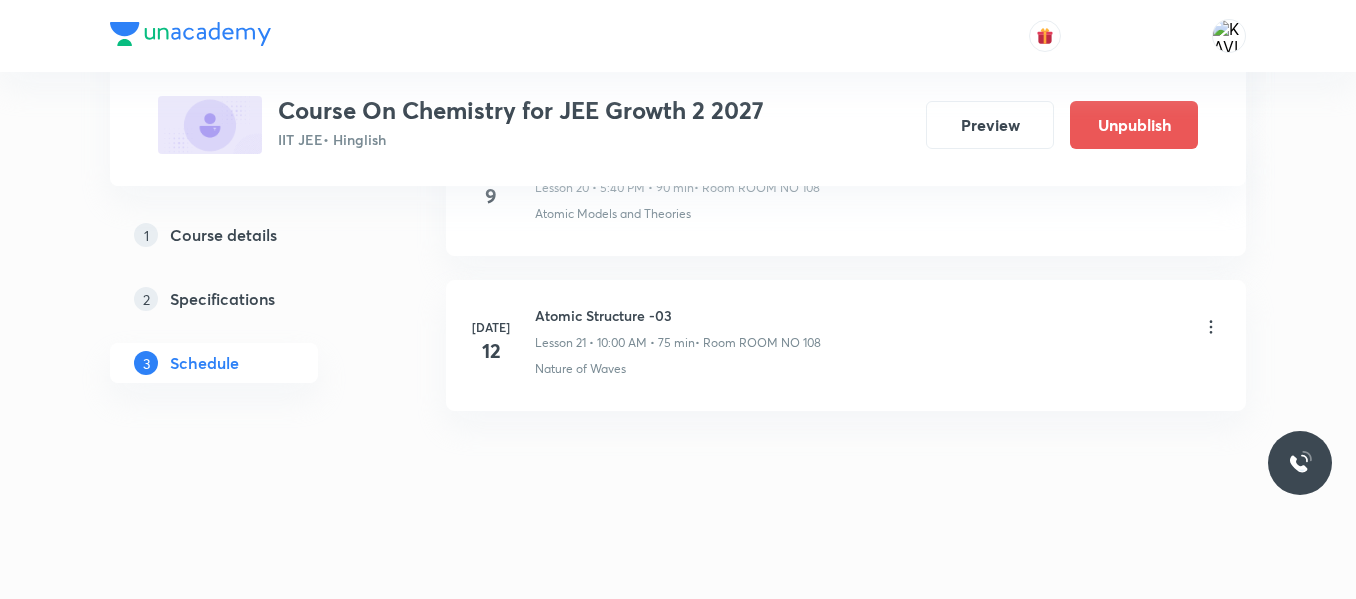 click on "Atomic Structure -03" at bounding box center [678, 315] 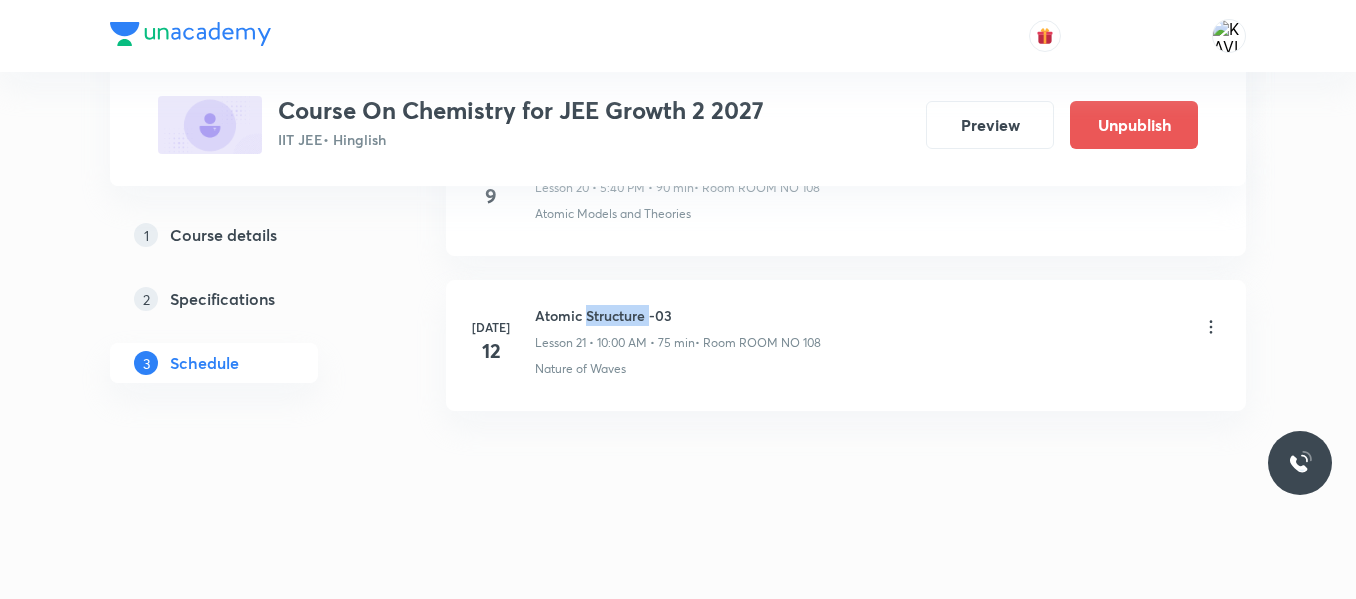 click on "Atomic Structure -03" at bounding box center [678, 315] 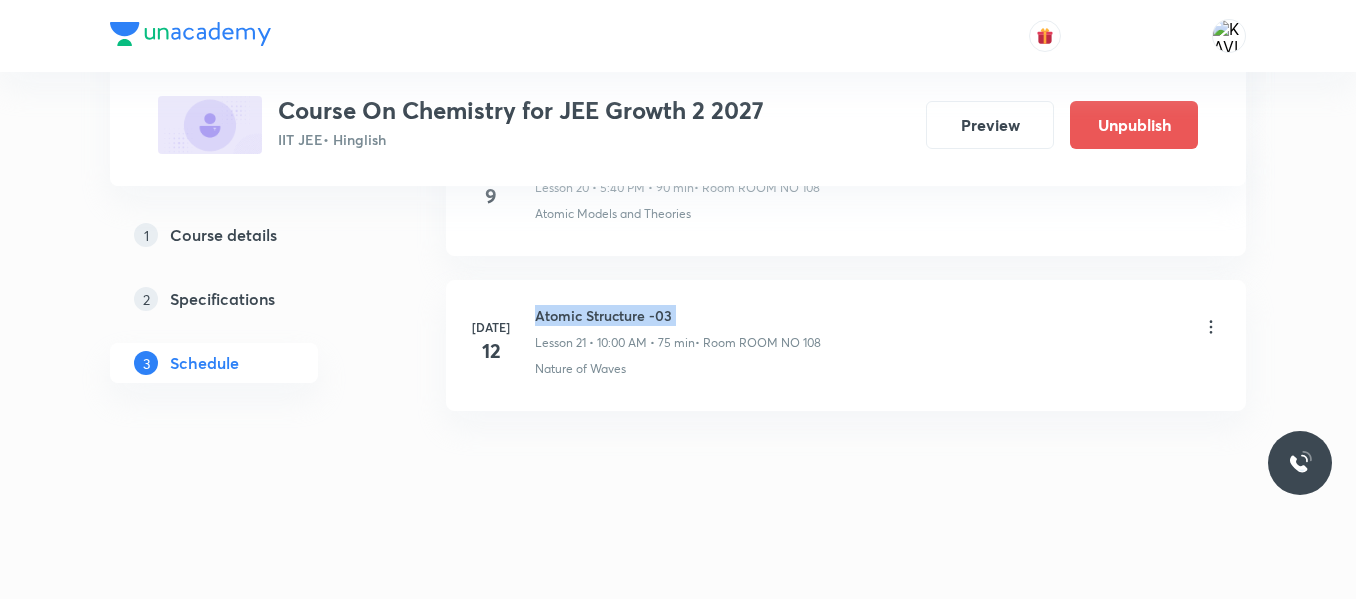 click on "Atomic Structure -03" at bounding box center [678, 315] 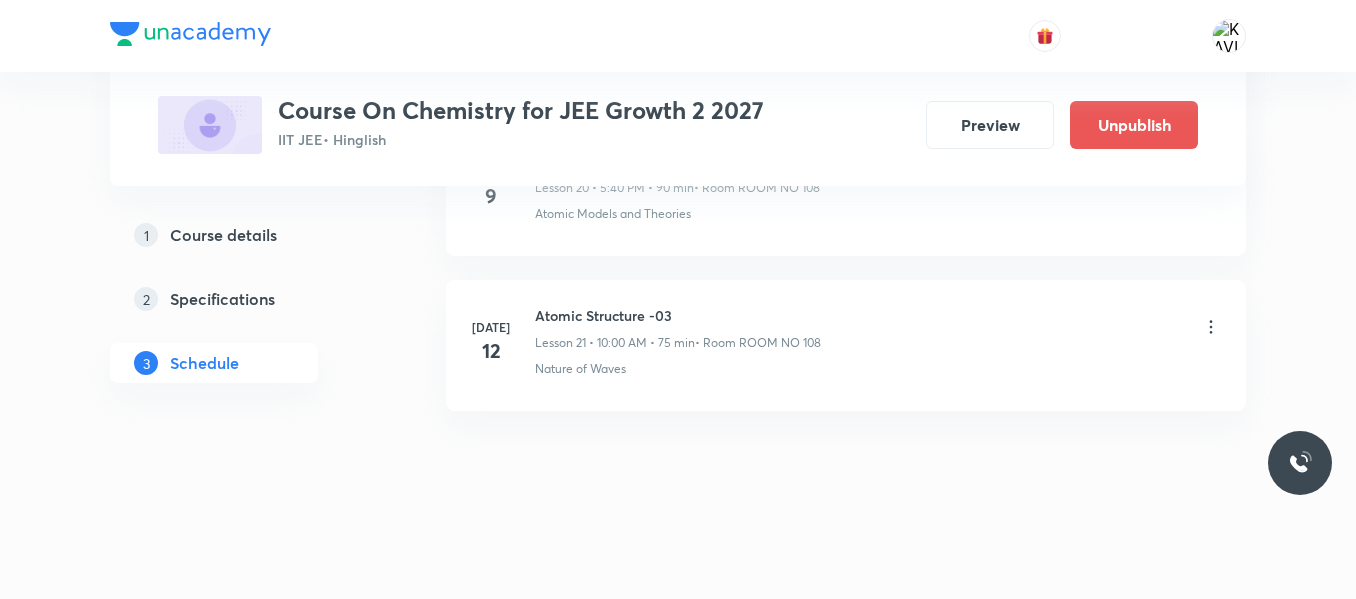 click 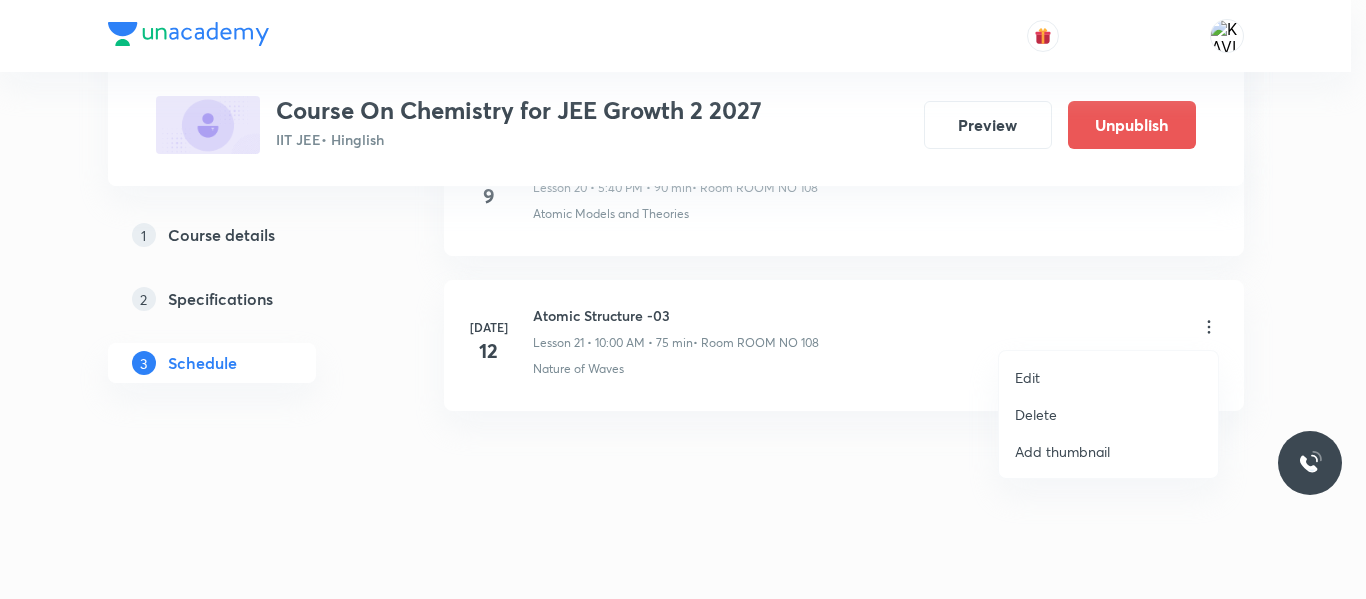 click on "Delete" at bounding box center [1108, 414] 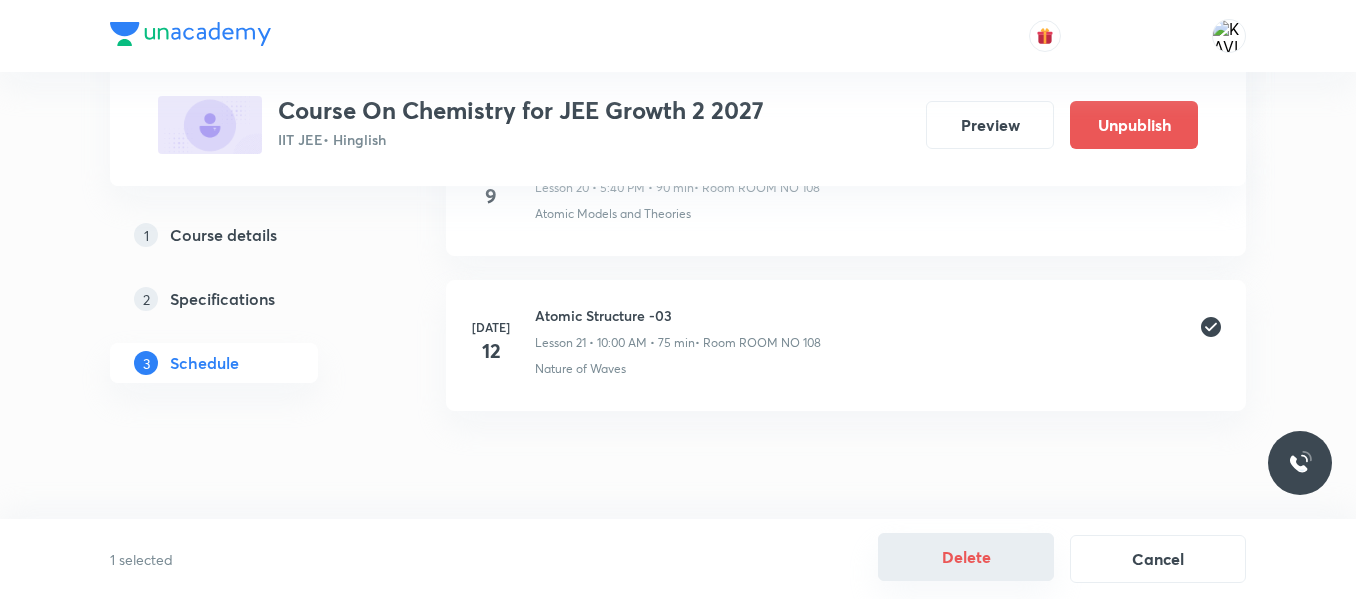 click on "Delete" at bounding box center (966, 557) 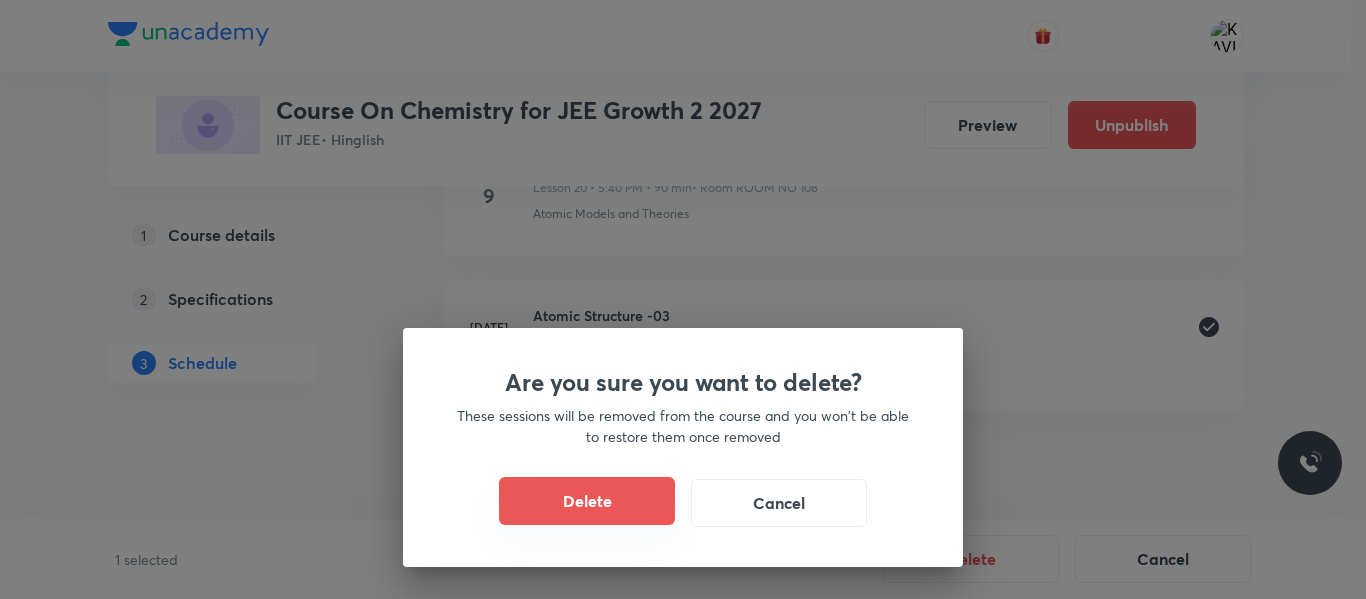 click on "Delete" at bounding box center (587, 501) 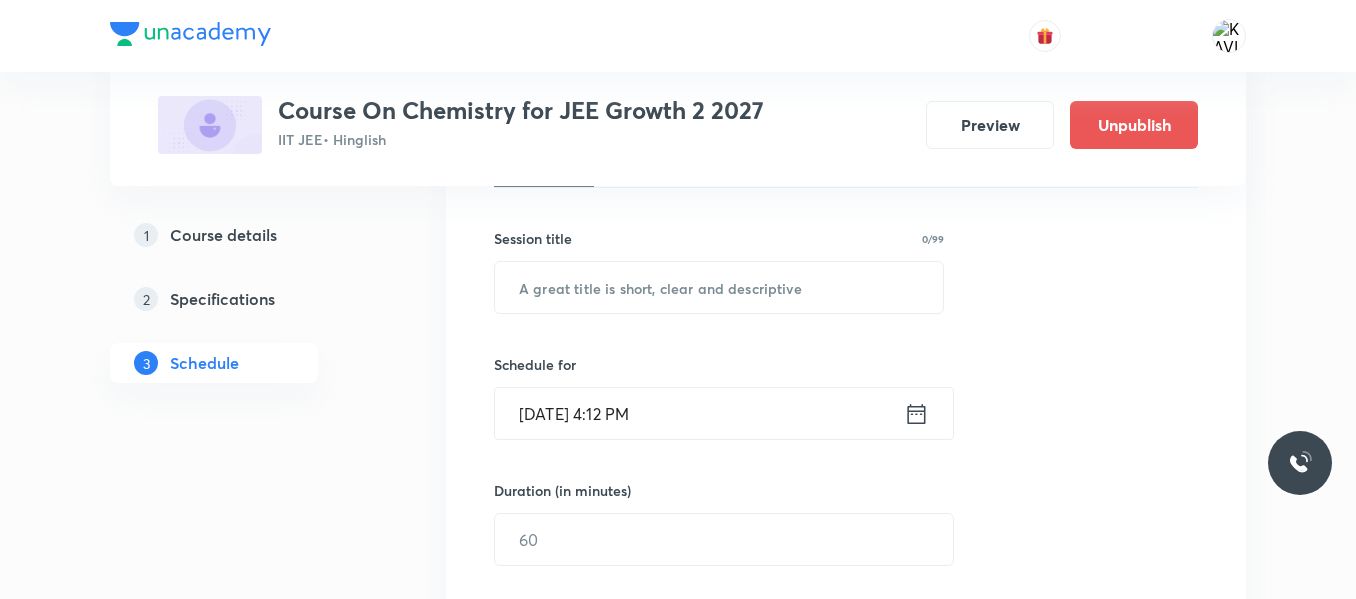scroll, scrollTop: 346, scrollLeft: 0, axis: vertical 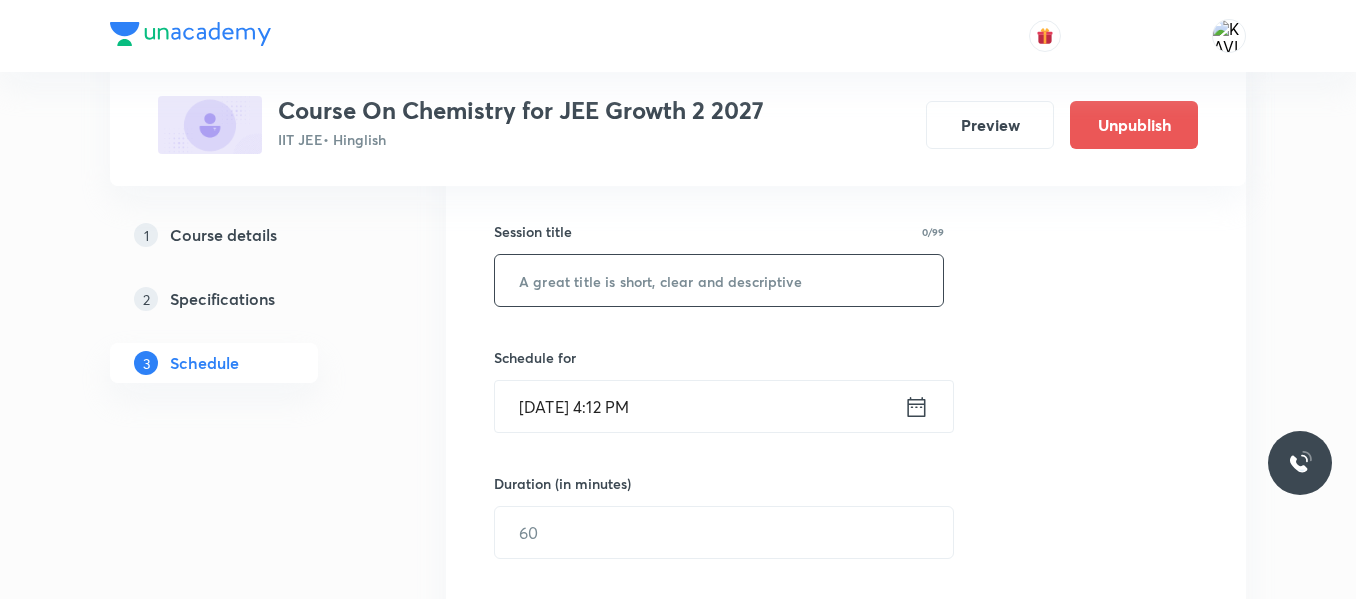 click at bounding box center [719, 280] 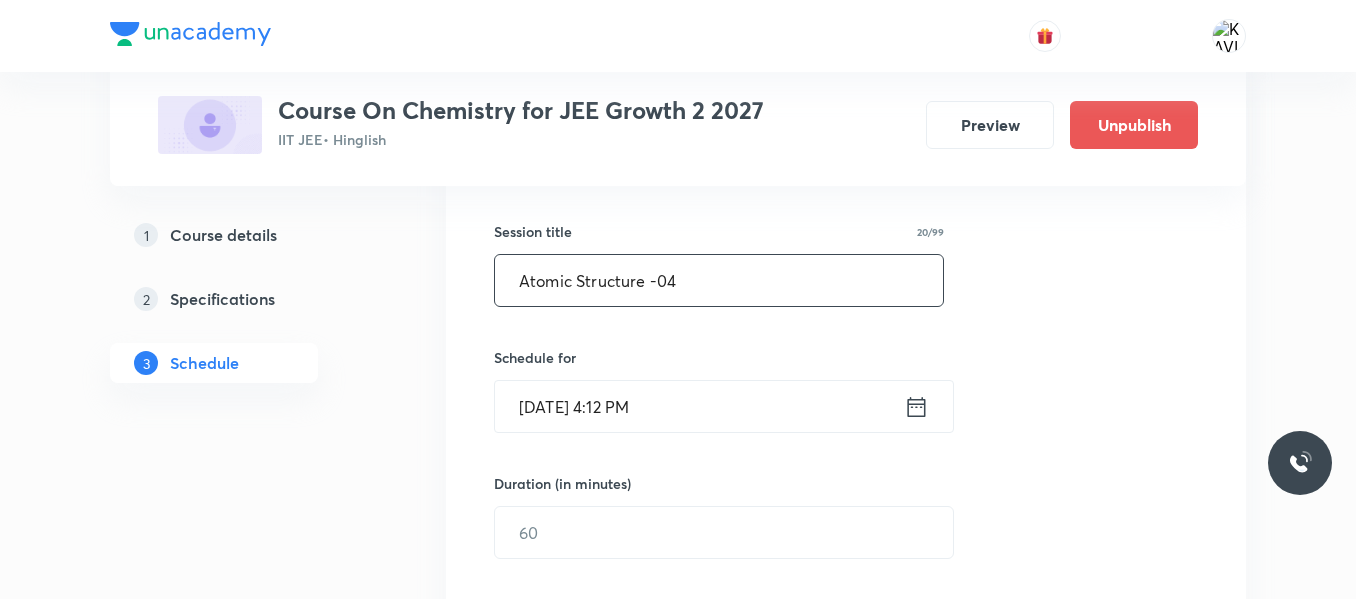 type on "Atomic Structure -04" 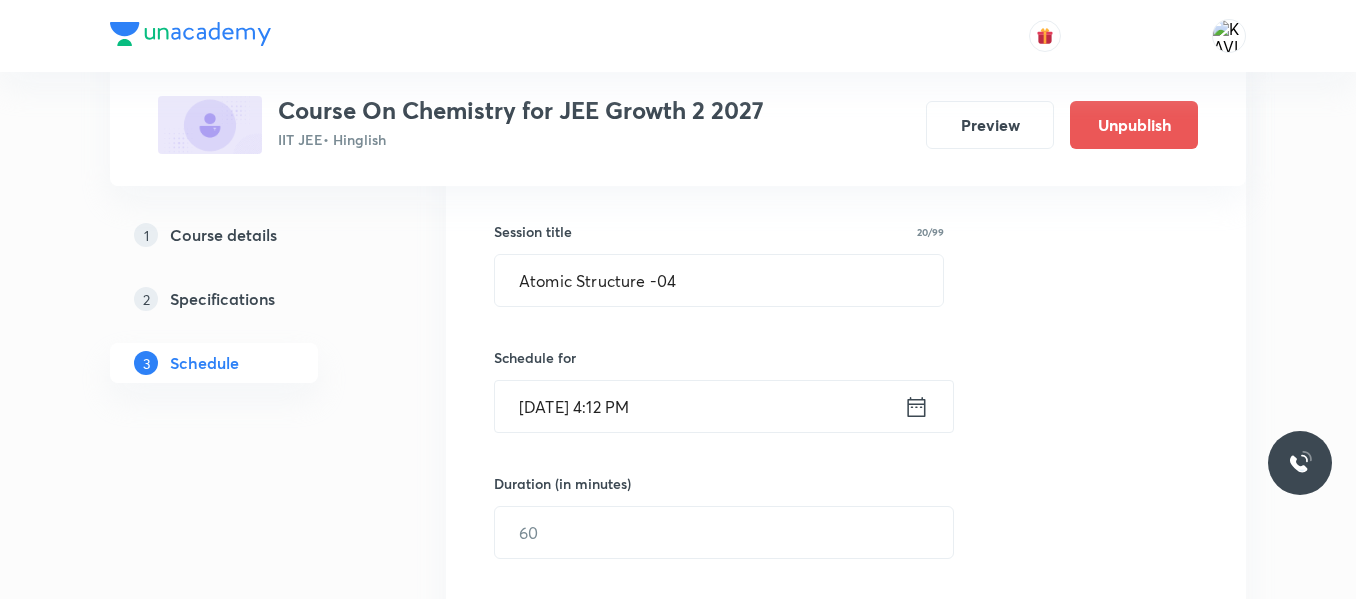 click 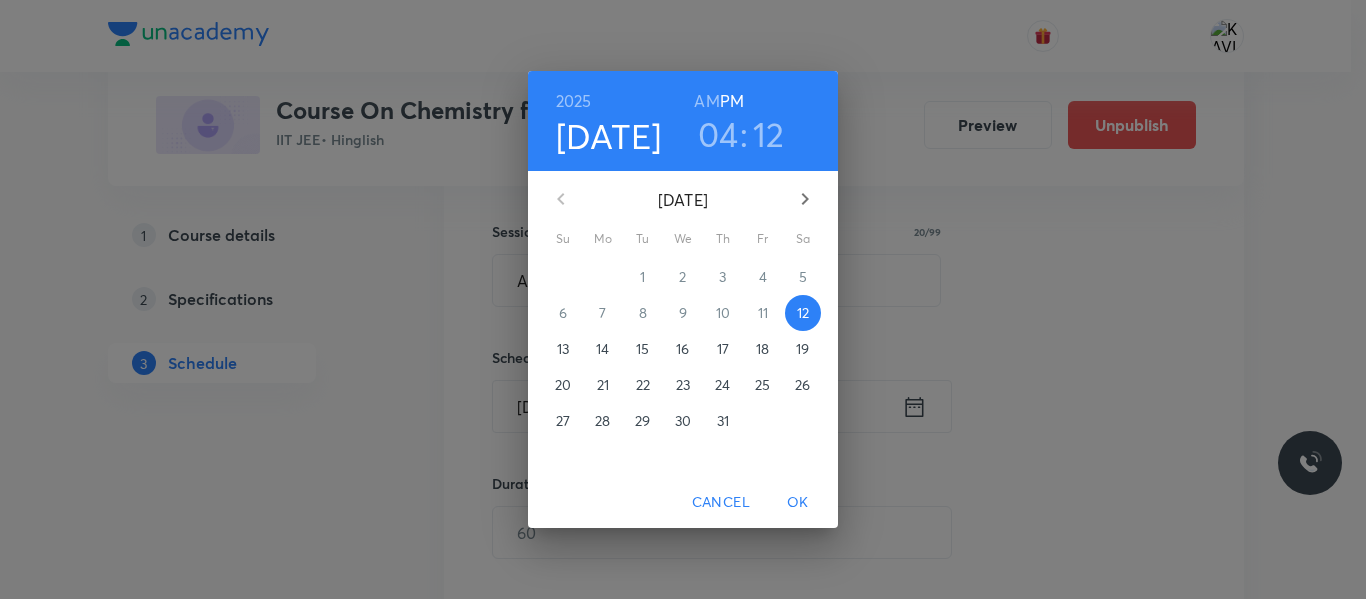 click on "Plus Courses Course On Chemistry for JEE Growth 2 2027 IIT JEE  • Hinglish Preview Unpublish 1 Course details 2 Specifications 3 Schedule Schedule 20  classes Session  21 Live class Session title 20/99 Atomic Structure -04 ​ Schedule for Jul 12, 2025, 4:12 PM ​ Duration (in minutes) ​   Session type Online Offline Room Select centre room Sub-concepts Select concepts that wil be covered in this session Add Cancel May 20 Introduction -01 Lesson 1 • 4:00 PM • 90 min  • Room ROOM NO 108 Basic Concepts May 22 Mole Concept & Concentration Terms -01 Lesson 2 • 5:40 PM • 90 min  • Room ROOM NO 108 Planck’S Quantum Theory May 27 Mole Concept & Concentration Terms -02 Lesson 3 • 4:00 PM • 90 min  • Room ROOM NO 108 Mole concept & Concentration terms May 29 Mole Concept & Concentration Terms -03 Lesson 4 • 5:40 PM • 90 min  • Room ROOM NO 108 Mole concept & Concentration terms May 31 Mole Concept & Concentration Terms -04 Lesson 5 • 4:00 PM • 90 min  • Room ROOM NO 108 Jun 2" at bounding box center [683, 2005] 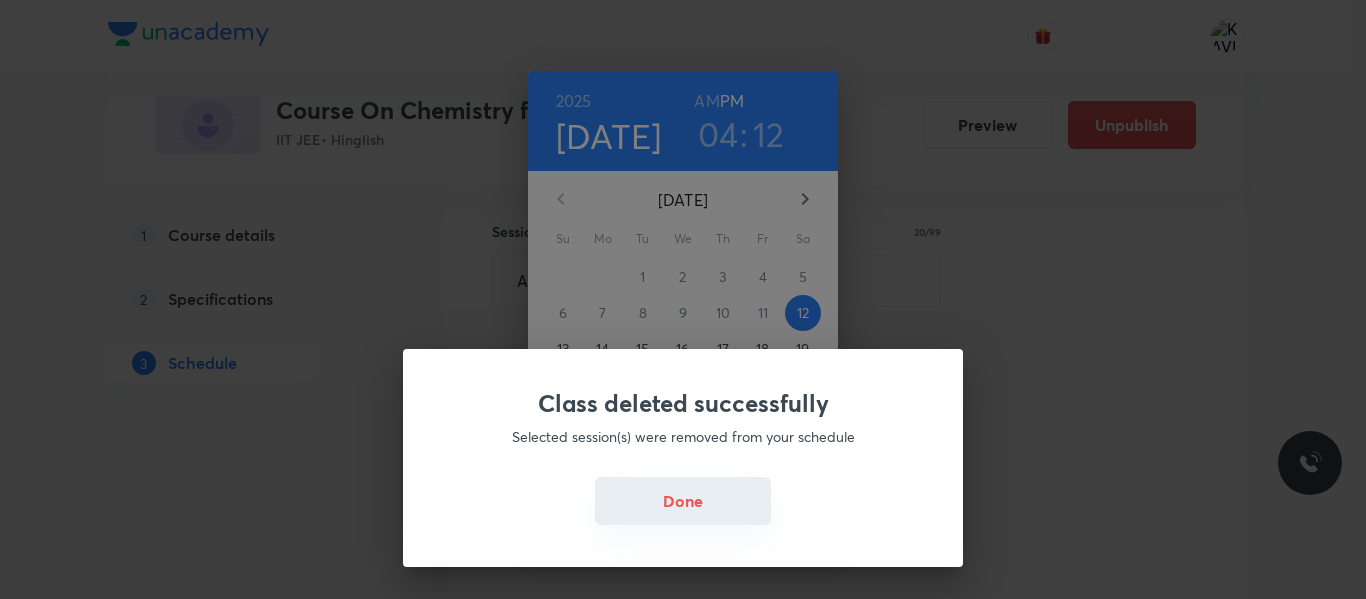 click on "Done" at bounding box center (683, 501) 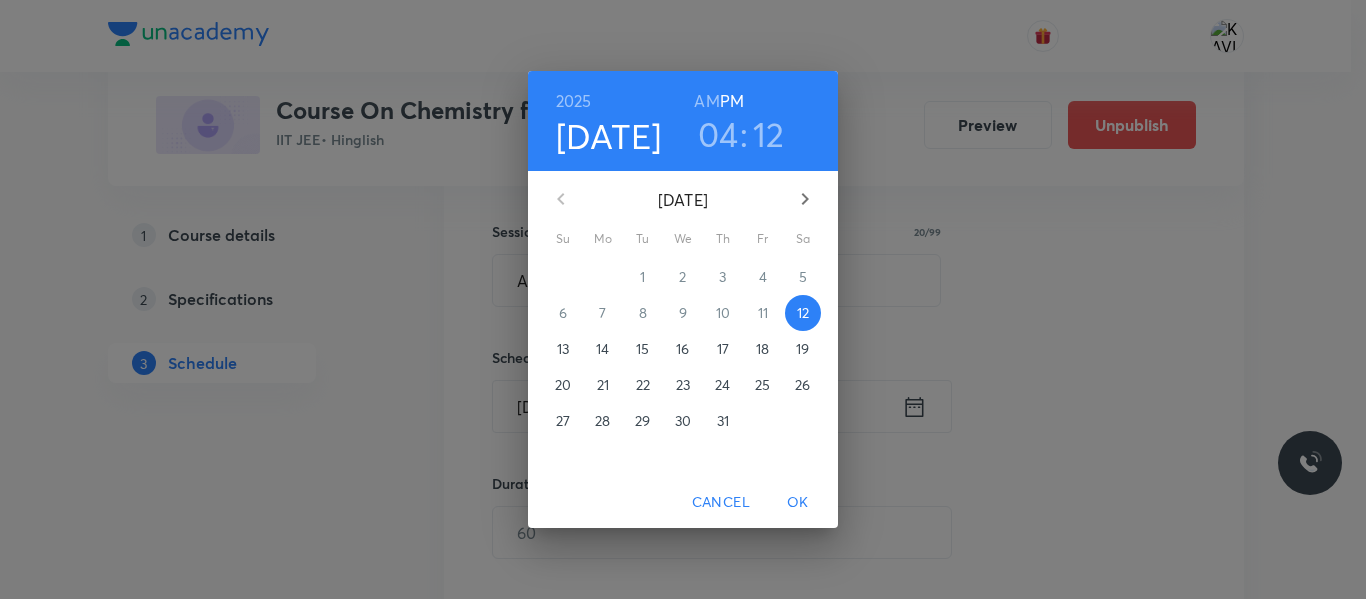 click on "04" at bounding box center (718, 134) 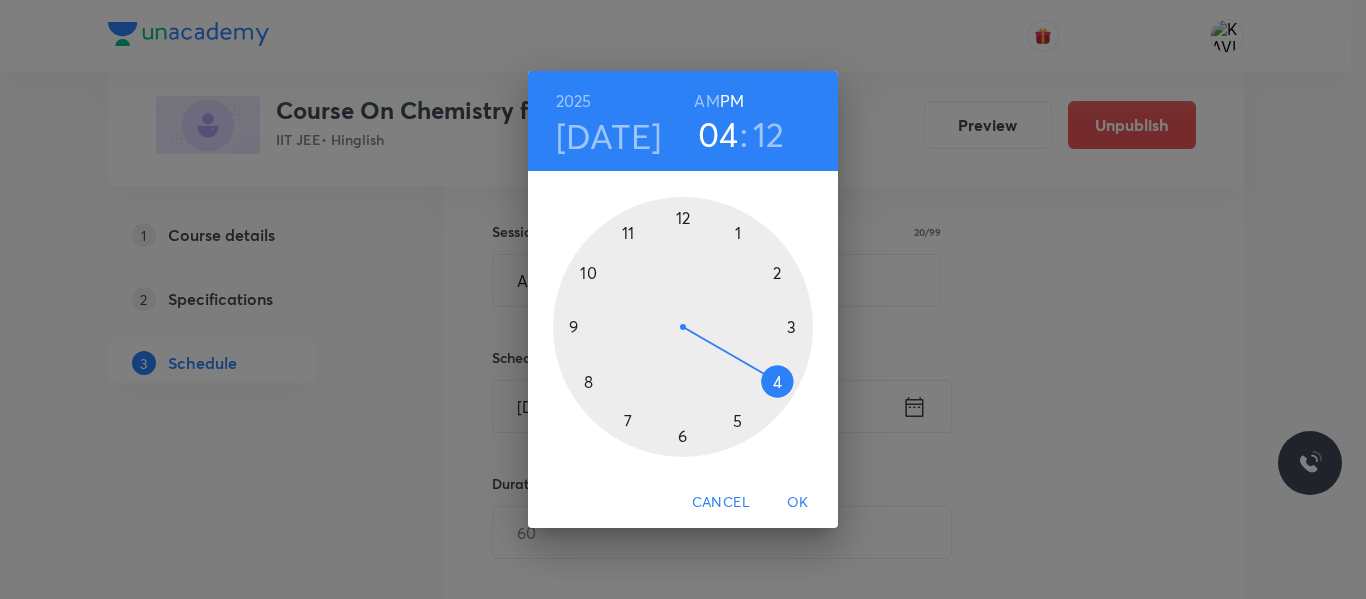 click at bounding box center [683, 327] 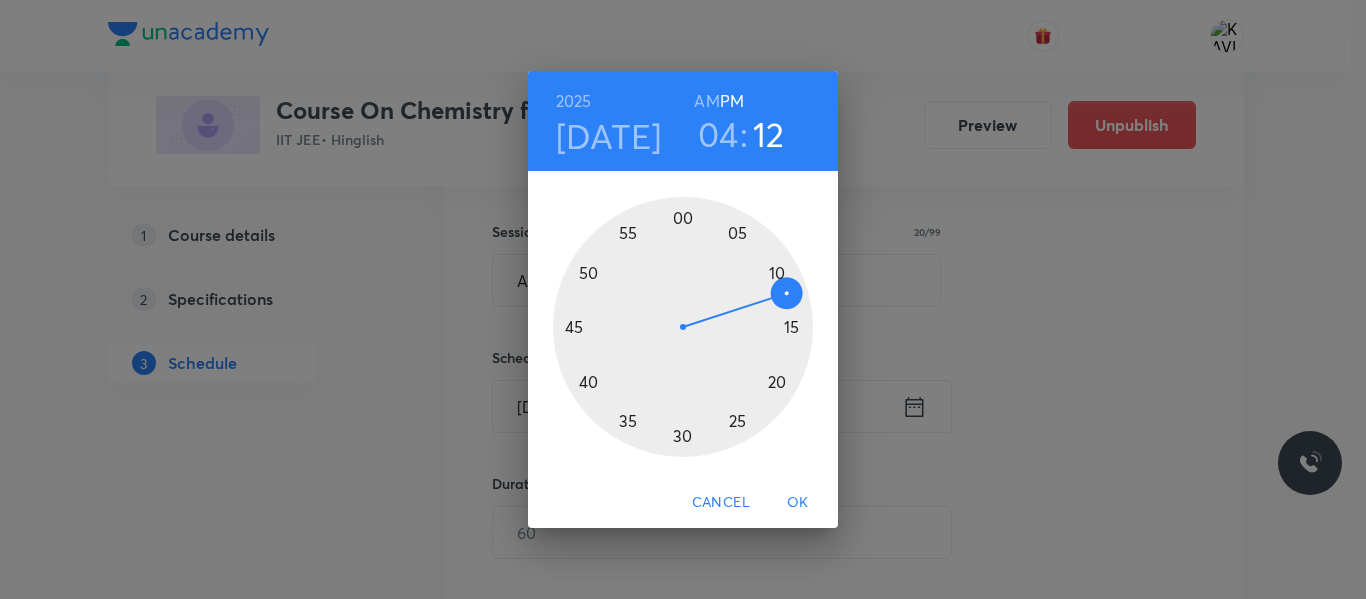 click at bounding box center (683, 327) 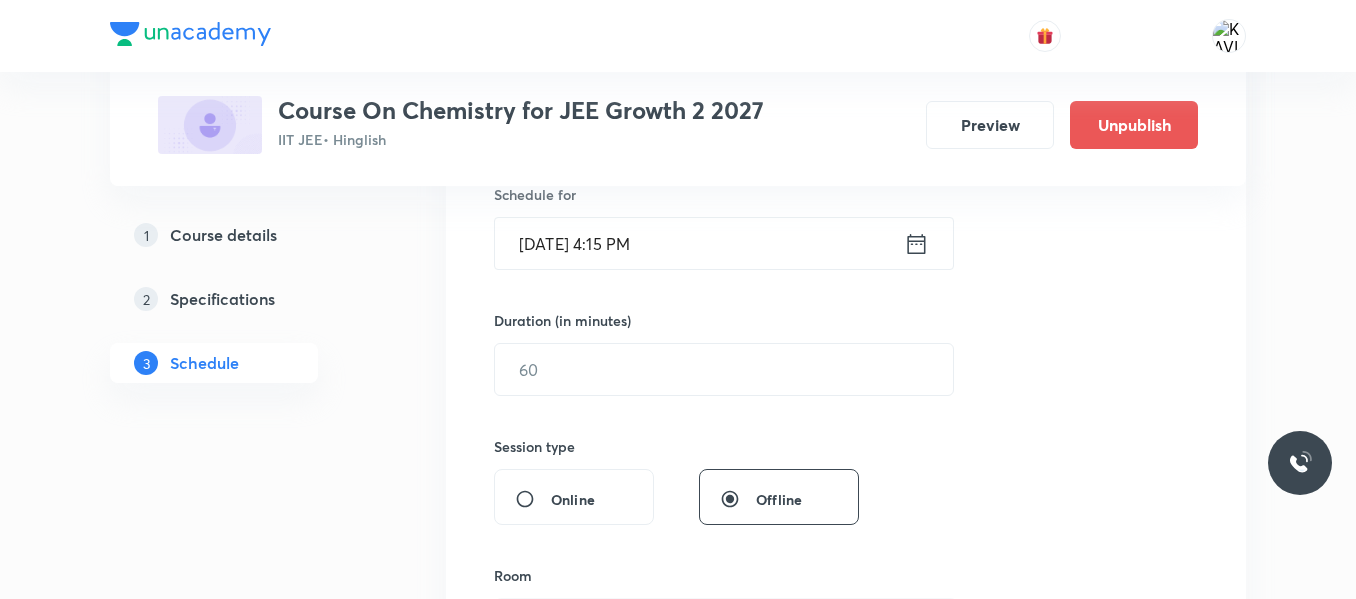 scroll, scrollTop: 511, scrollLeft: 0, axis: vertical 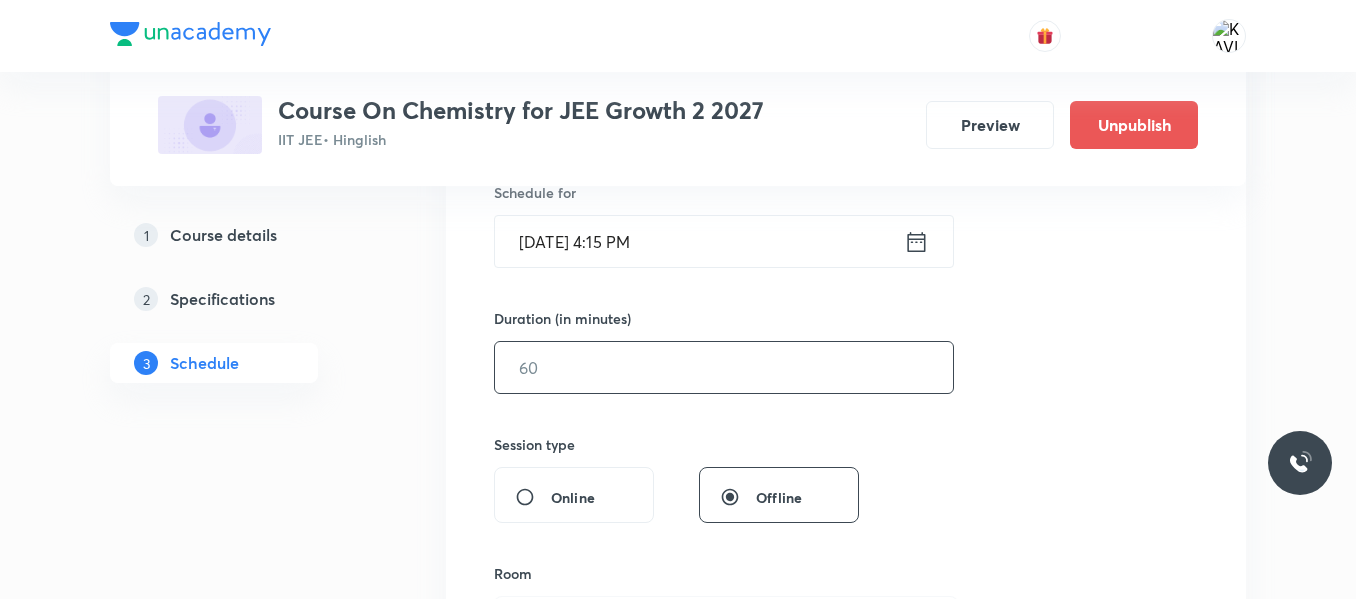 click at bounding box center [724, 367] 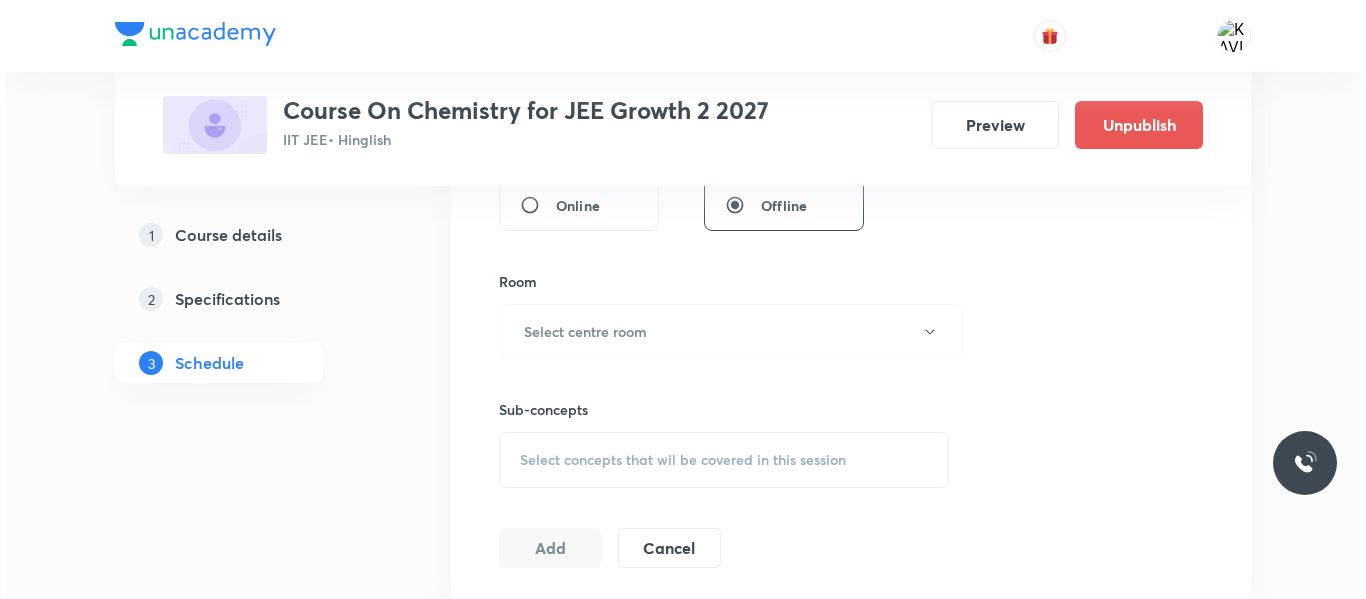 scroll, scrollTop: 808, scrollLeft: 0, axis: vertical 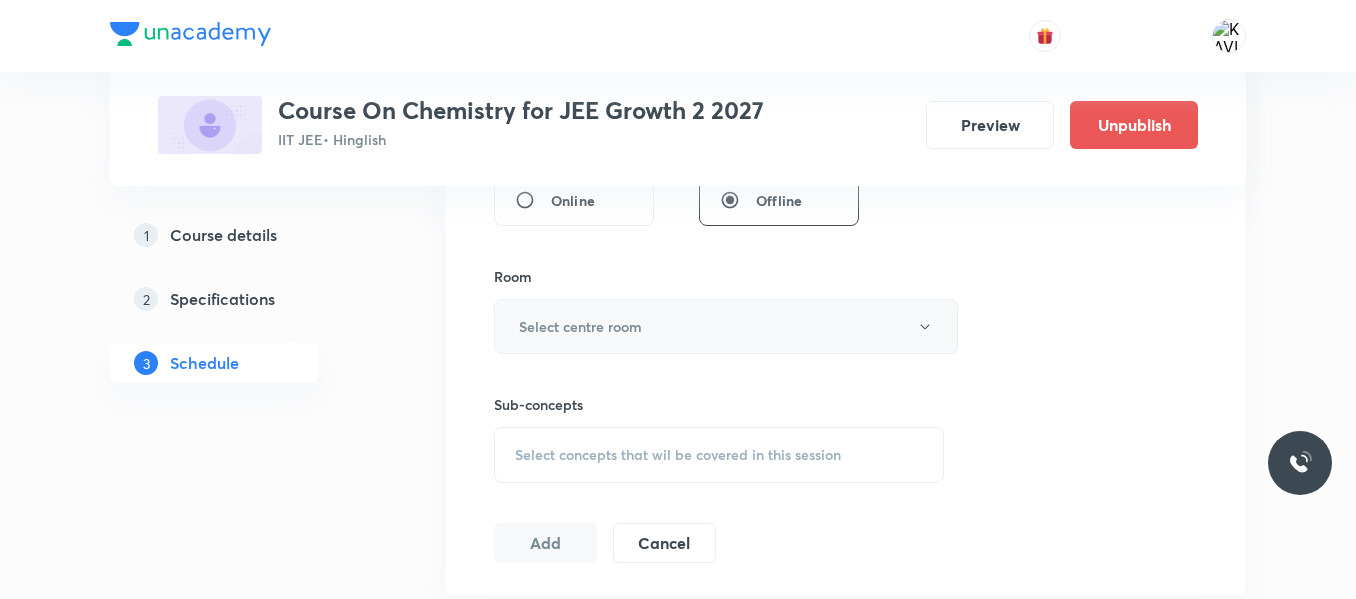 type on "75" 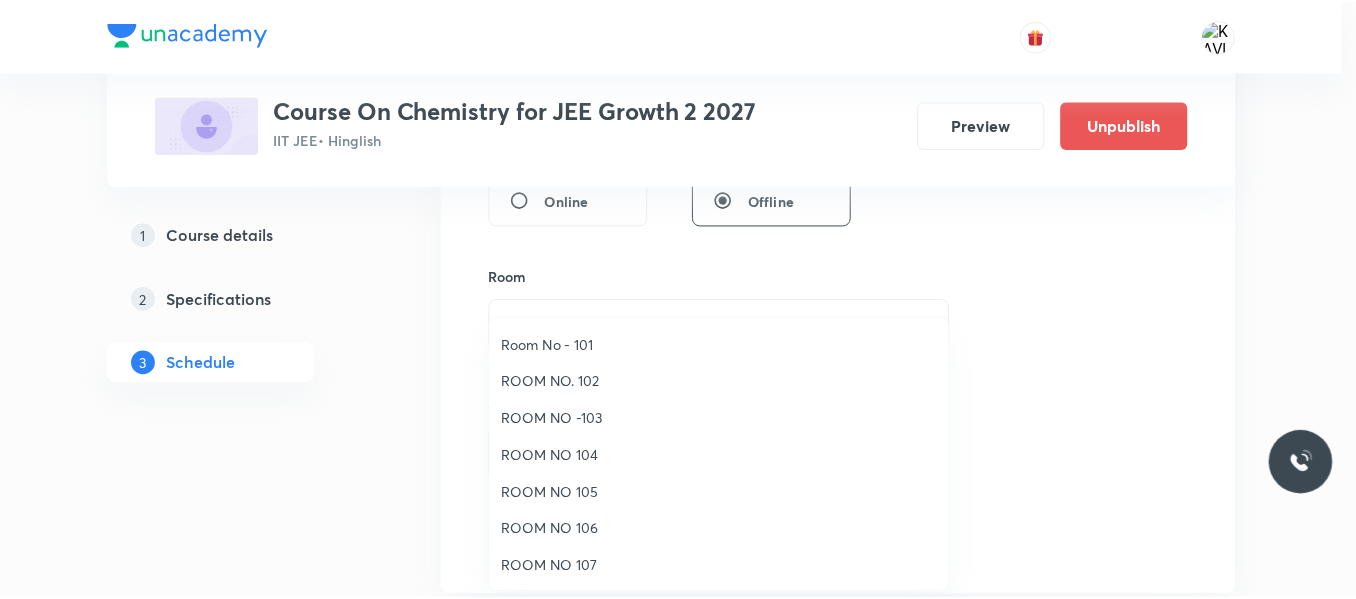 scroll, scrollTop: 154, scrollLeft: 0, axis: vertical 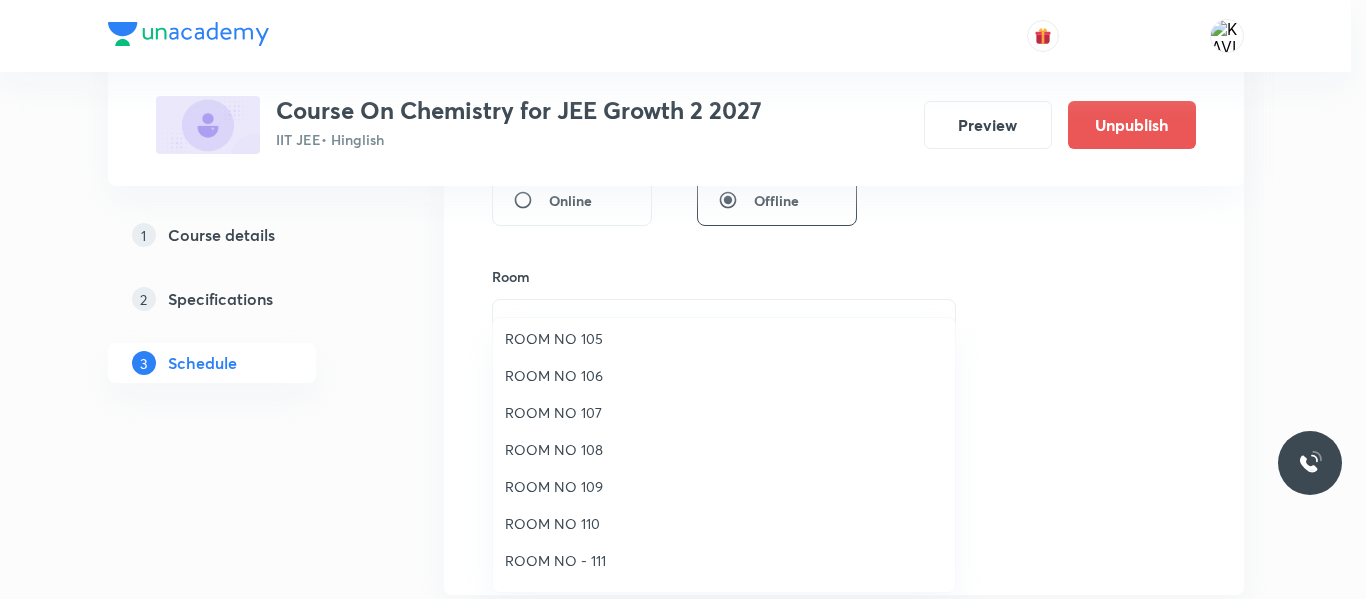 click on "ROOM NO 108" at bounding box center (724, 449) 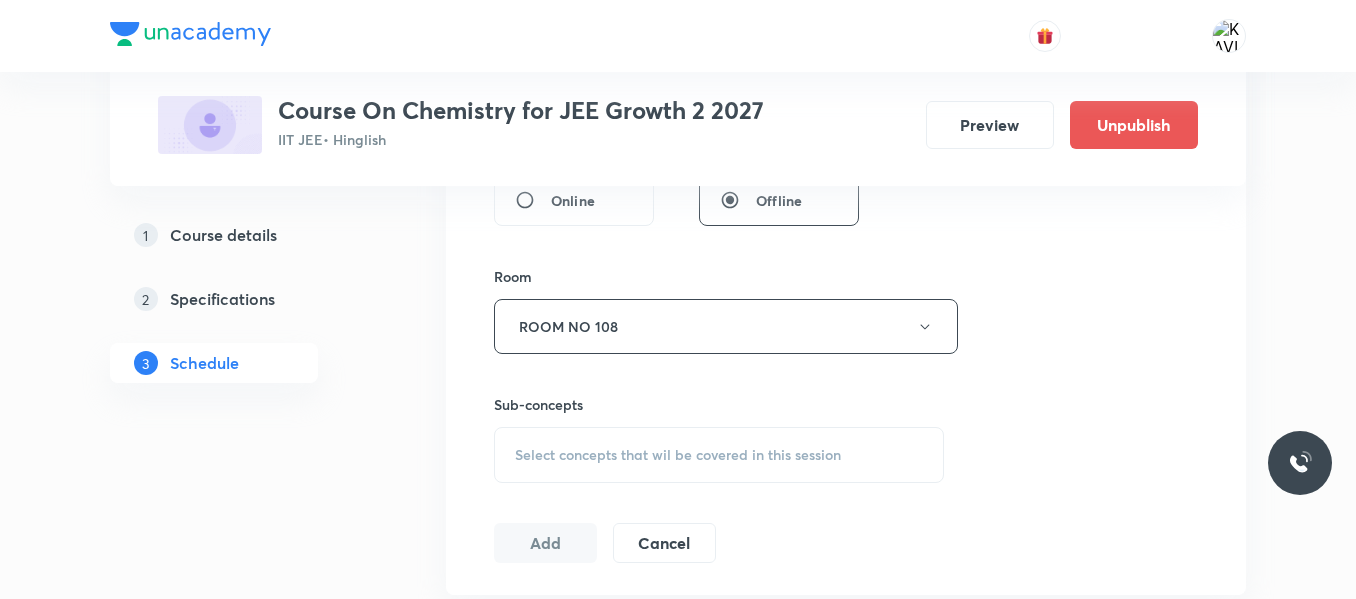 scroll, scrollTop: 1013, scrollLeft: 0, axis: vertical 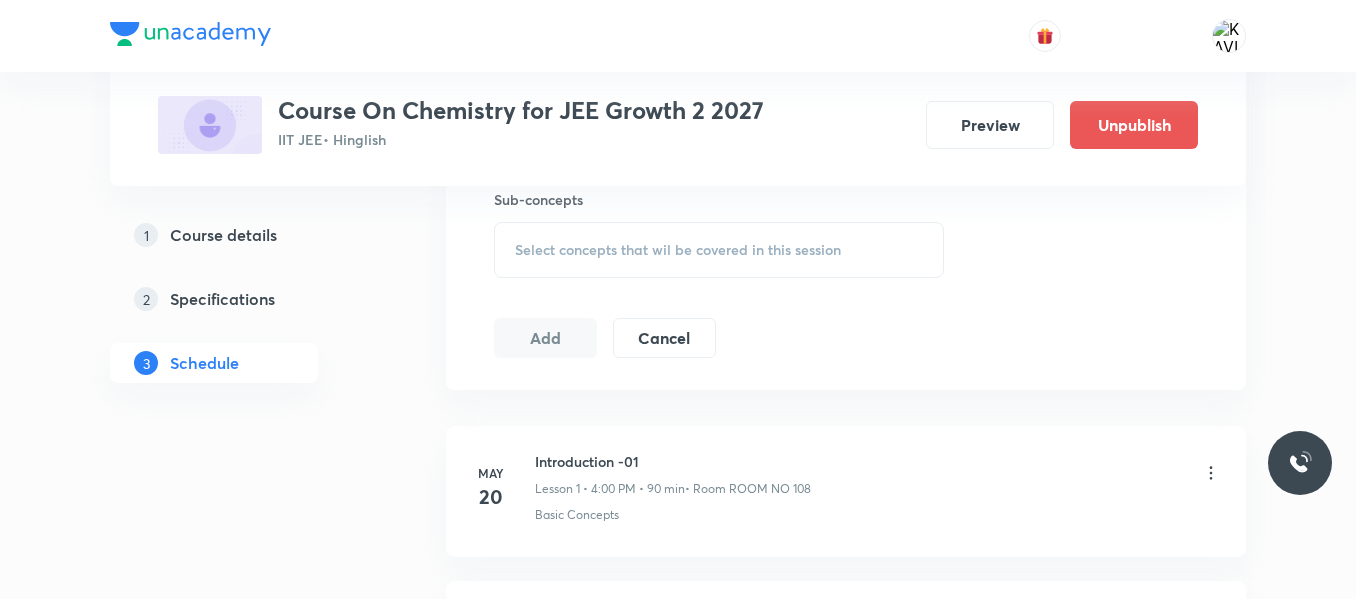 click on "Select concepts that wil be covered in this session" at bounding box center (678, 250) 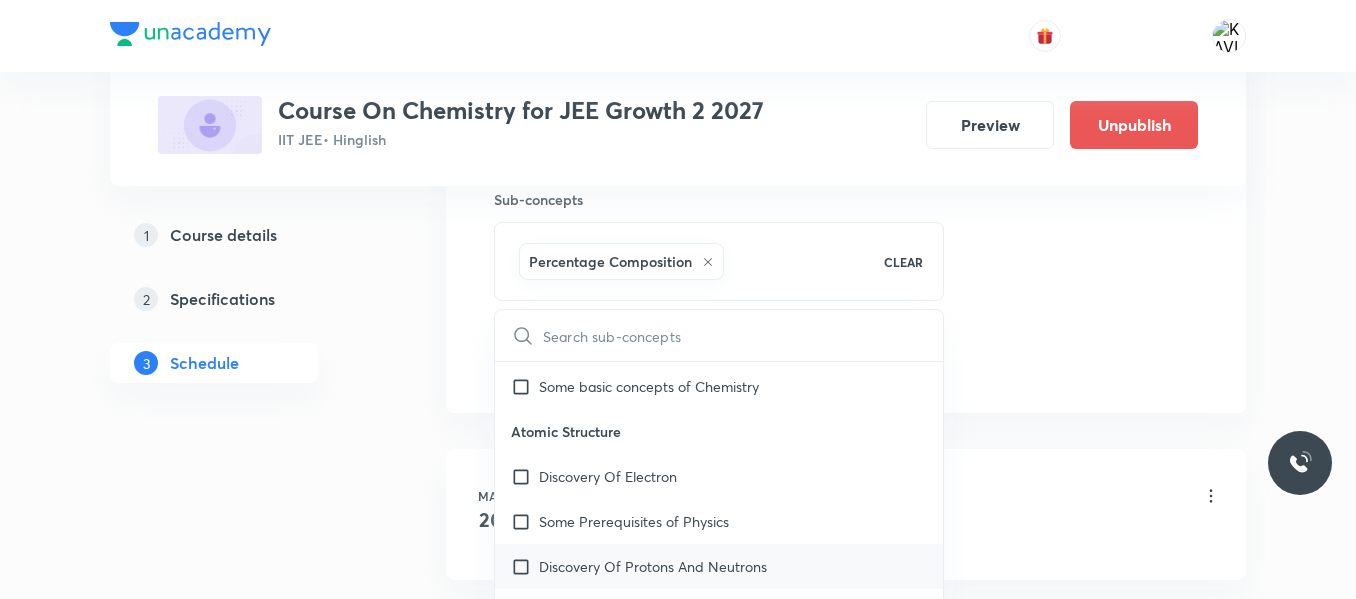 scroll, scrollTop: 609, scrollLeft: 0, axis: vertical 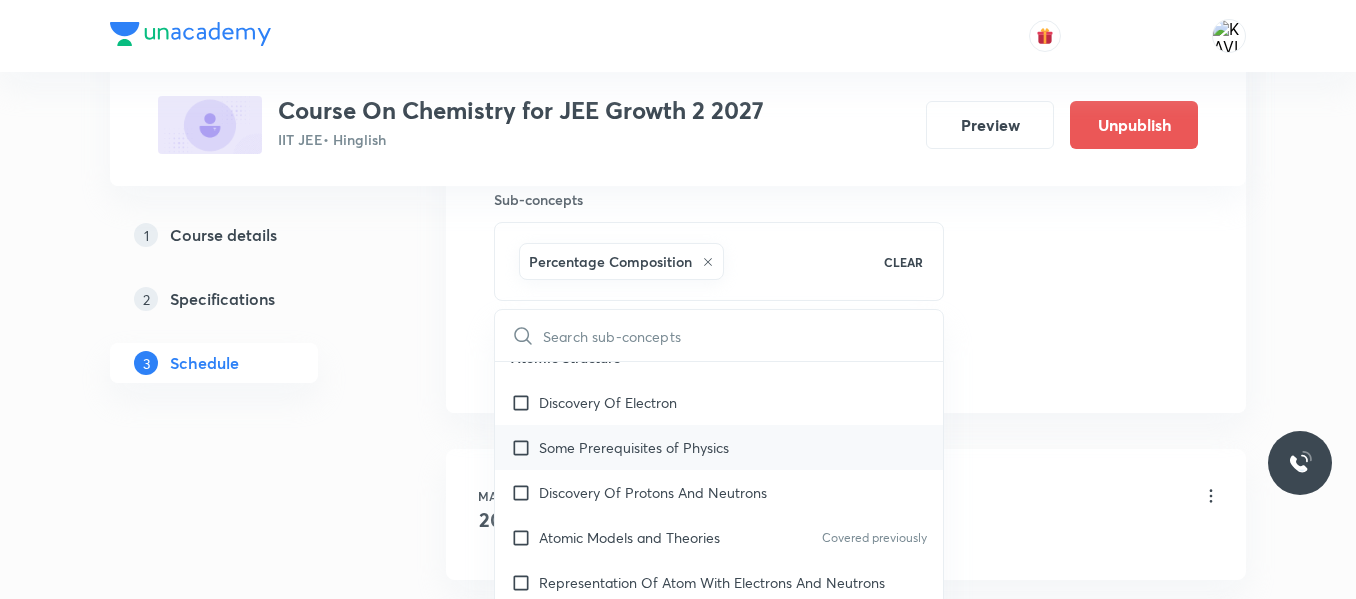 click on "Some Prerequisites of Physics" at bounding box center [719, 447] 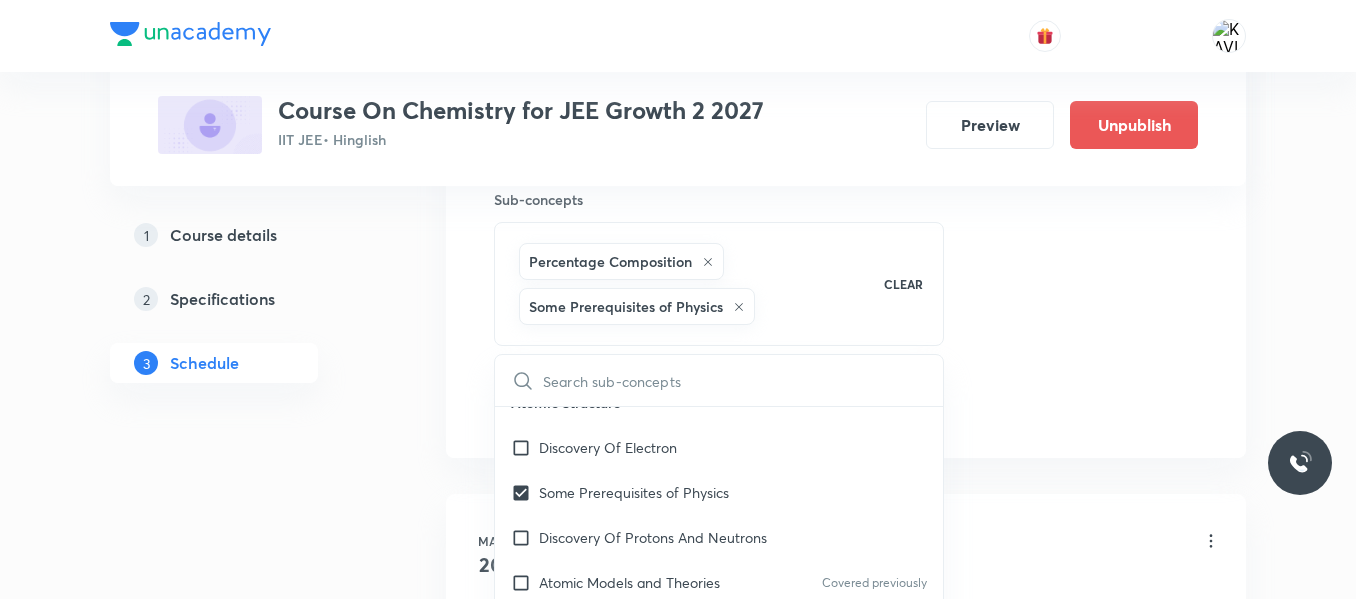 click on "Session  21 Live class Session title 20/99 Atomic Structure -04 ​ Schedule for Jul 12, 2025, 4:15 PM ​ Duration (in minutes) 75 ​   Session type Online Offline Room ROOM NO 108 Sub-concepts Percentage Composition Some Prerequisites of Physics CLEAR ​ General Topics & Mole Concept Basic Concepts Covered previously Basic Introduction Percentage Composition Stoichiometry Principle of Atom Conservation (POAC) Covered previously Relation between Stoichiometric Quantities Covered previously Application of Mole Concept: Gravimetric Analysis Different Laws Formula and Composition Concentration Terms Some basic concepts of Chemistry Atomic Structure Discovery Of Electron Some Prerequisites of Physics Discovery Of Protons And Neutrons Atomic Models and Theories  Covered previously Representation Of Atom With Electrons And Neutrons Nature of Waves Nature Of Electromagnetic Radiation Planck’S Quantum Theory Covered previously Spectra-Continuous and Discontinuous Spectrum Bohr’s Model For Hydrogen Atom Payload" at bounding box center [846, -78] 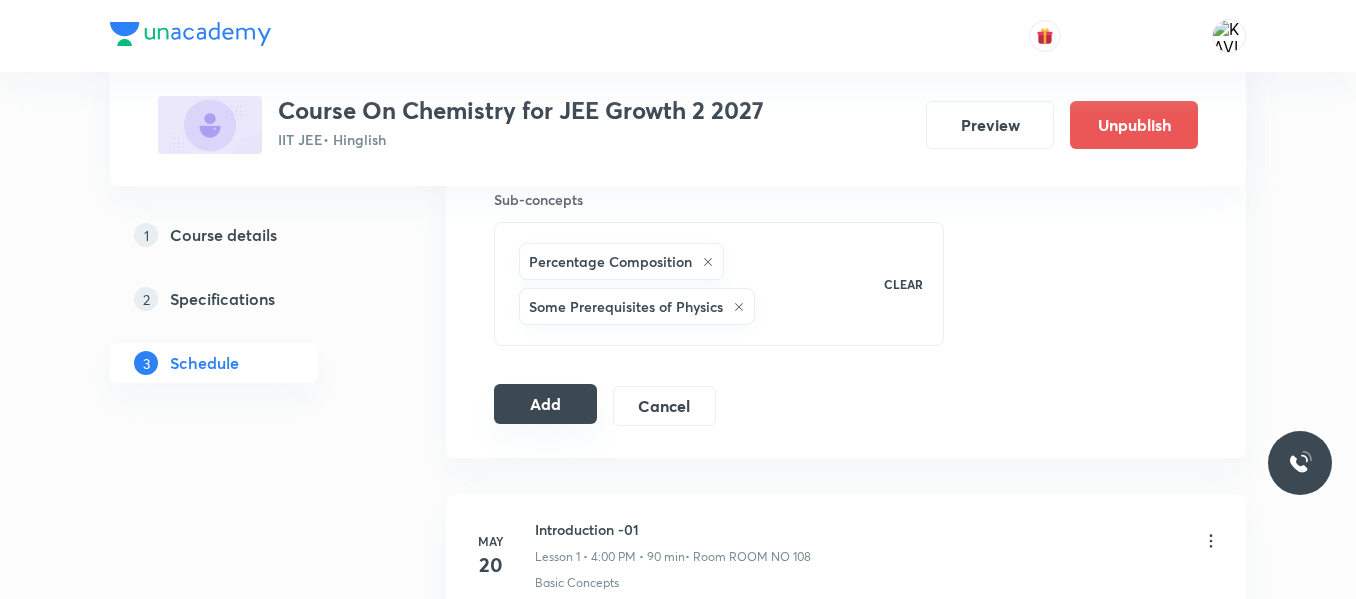 click on "Add" at bounding box center [545, 404] 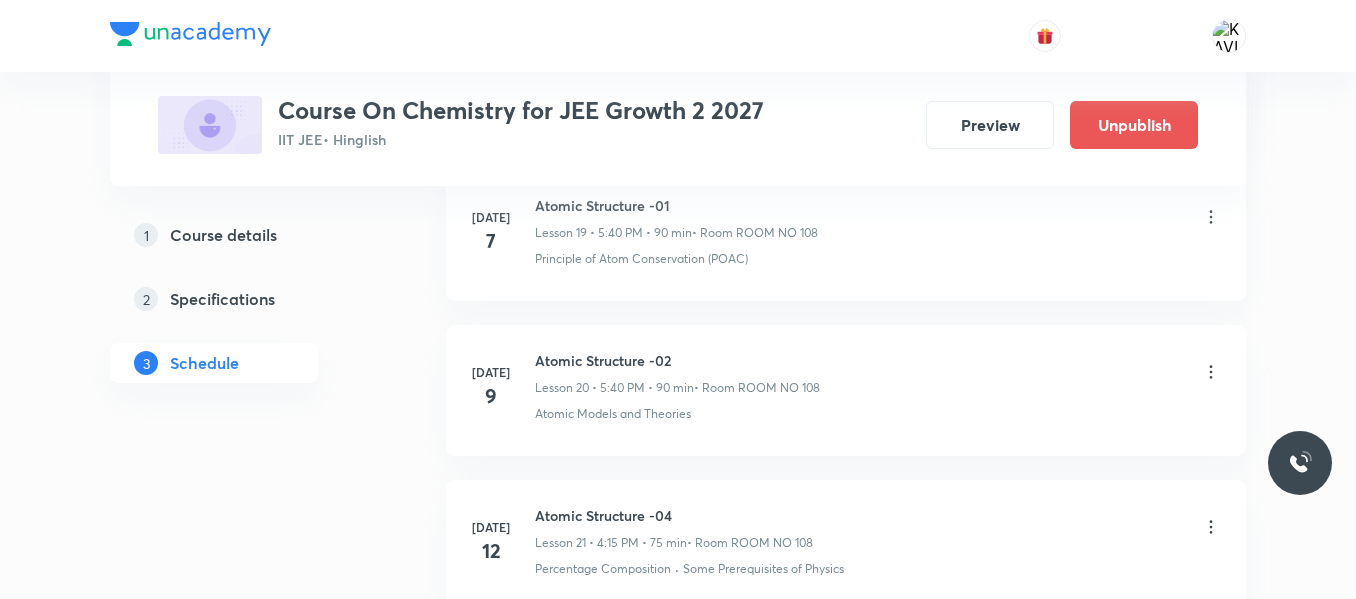 scroll, scrollTop: 3340, scrollLeft: 0, axis: vertical 